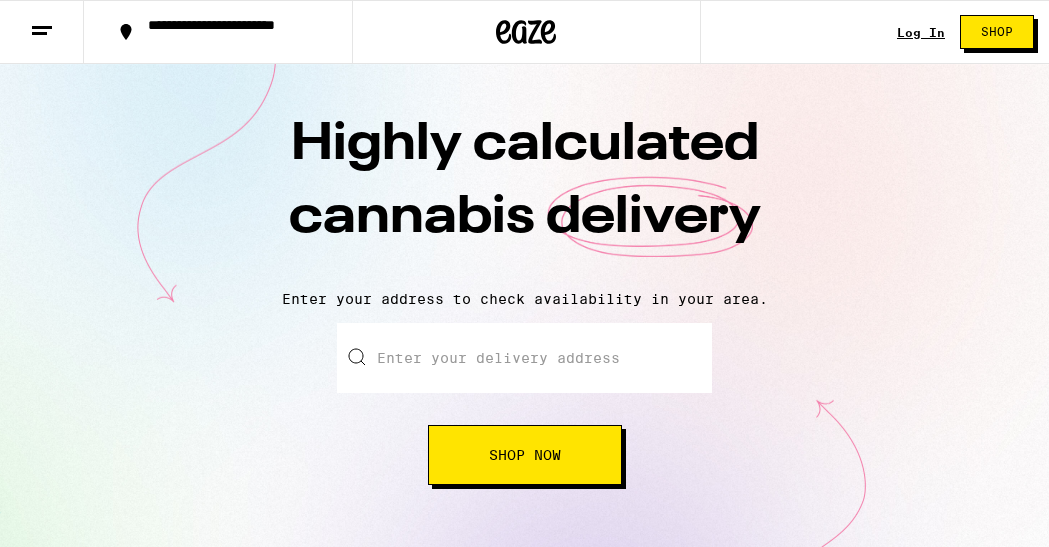 scroll, scrollTop: 0, scrollLeft: 0, axis: both 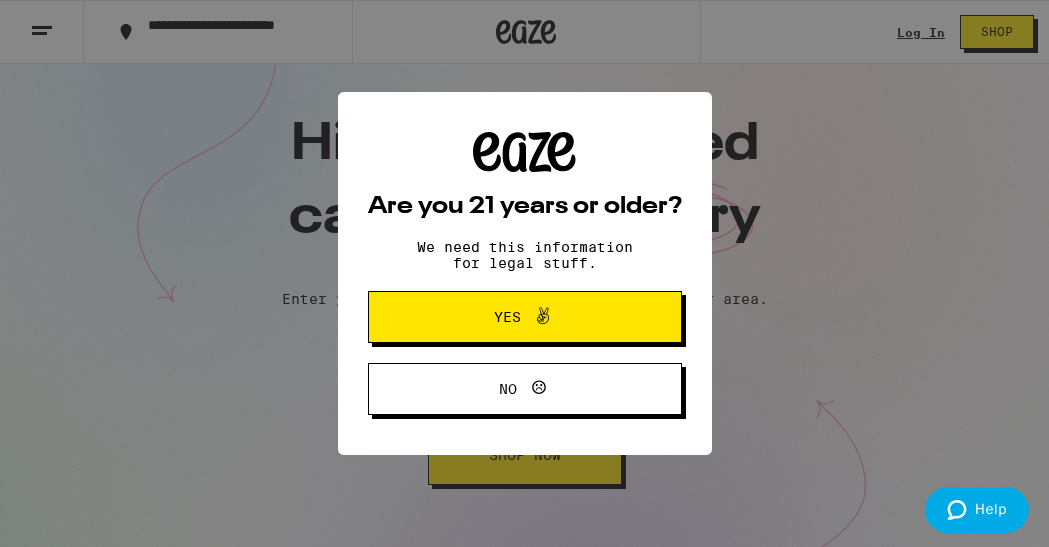 click on "Yes" at bounding box center [525, 317] 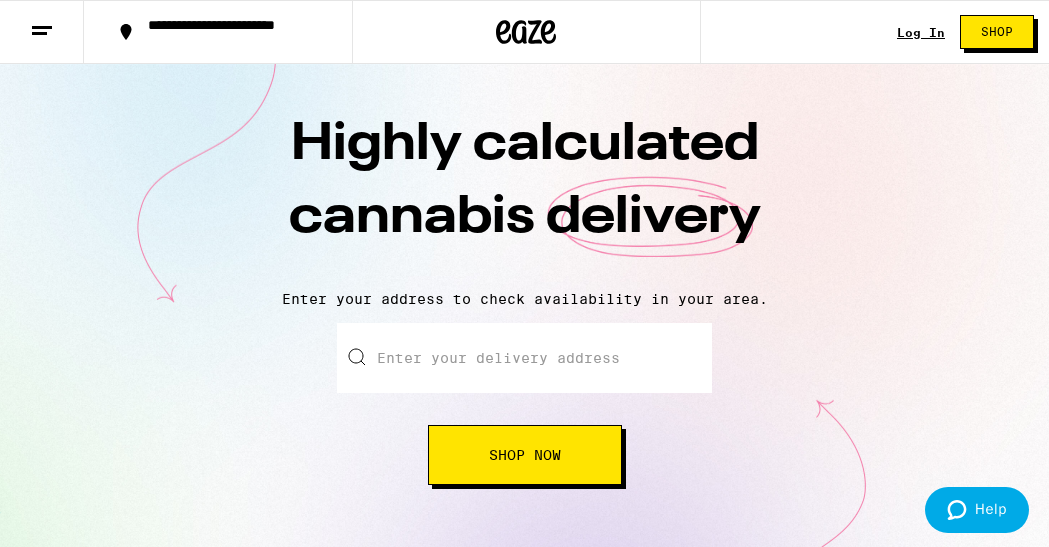 scroll, scrollTop: 0, scrollLeft: 0, axis: both 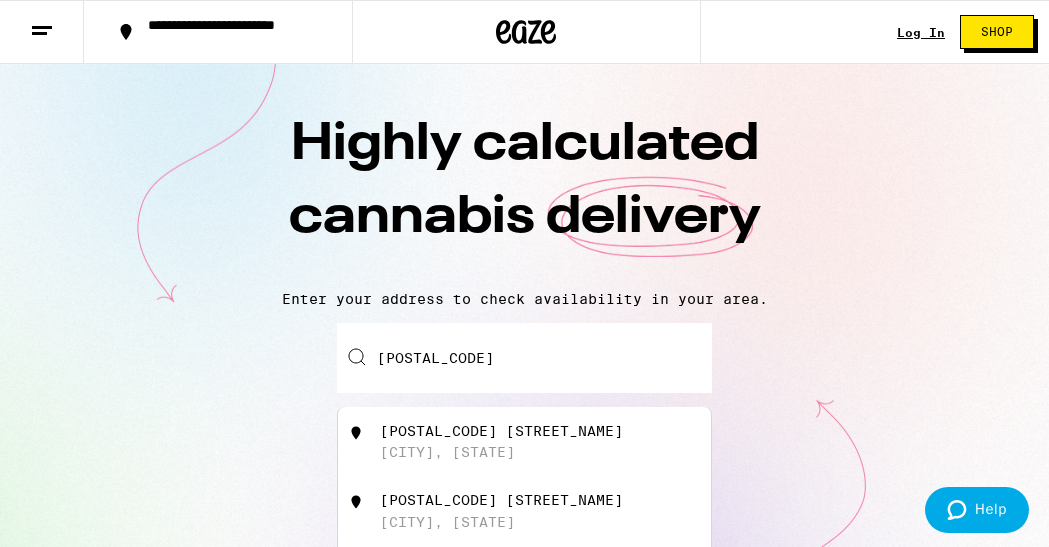 type on "[POSTAL_CODE]" 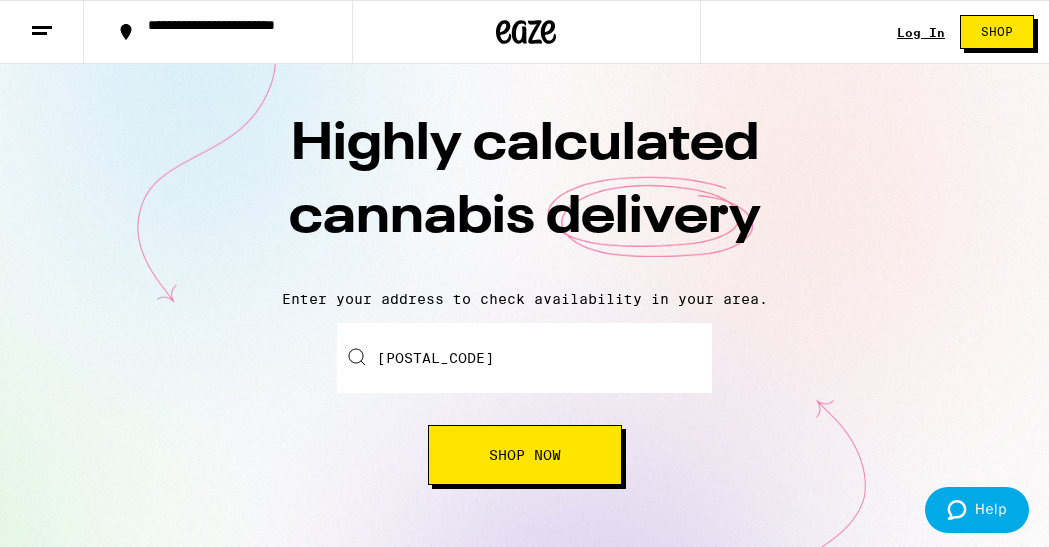 click on "Log In Shop" at bounding box center [973, 32] 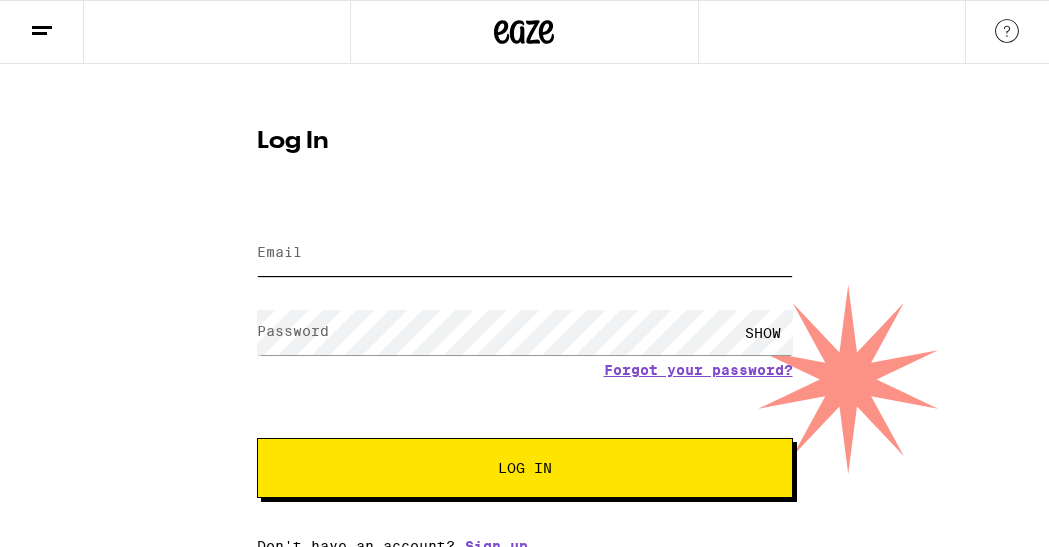 click on "Email" at bounding box center (525, 253) 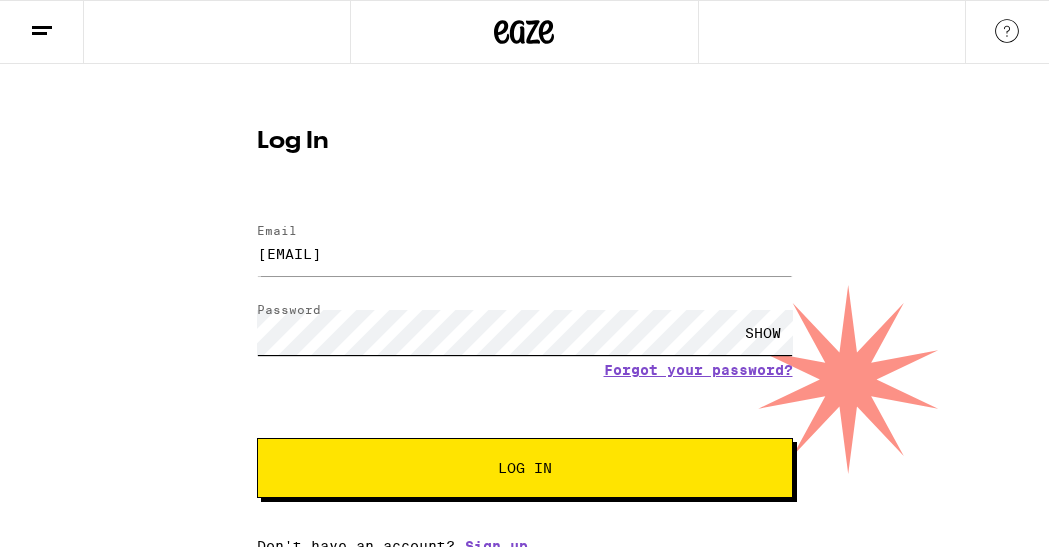 click on "Log In" at bounding box center (525, 468) 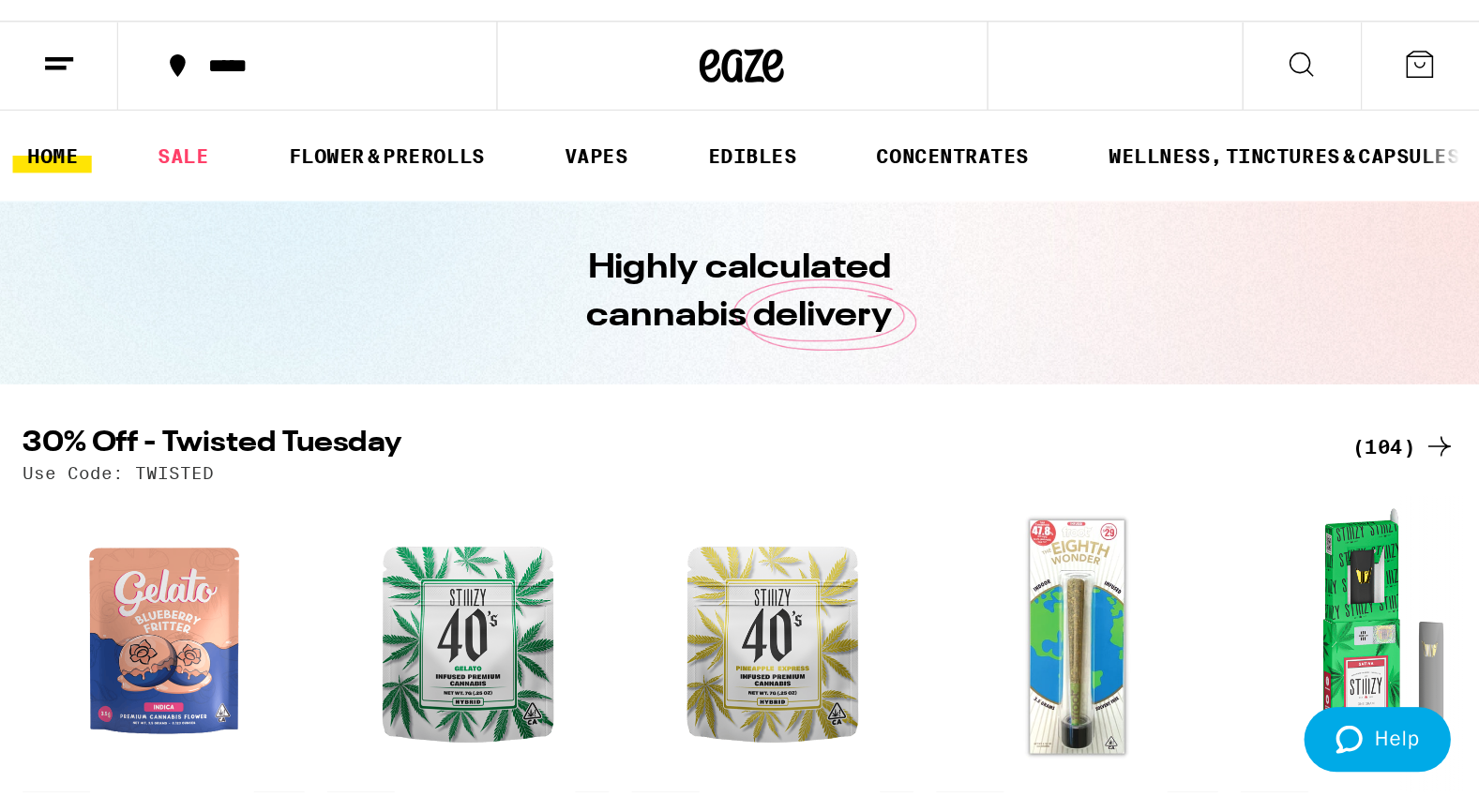 scroll, scrollTop: 0, scrollLeft: 0, axis: both 